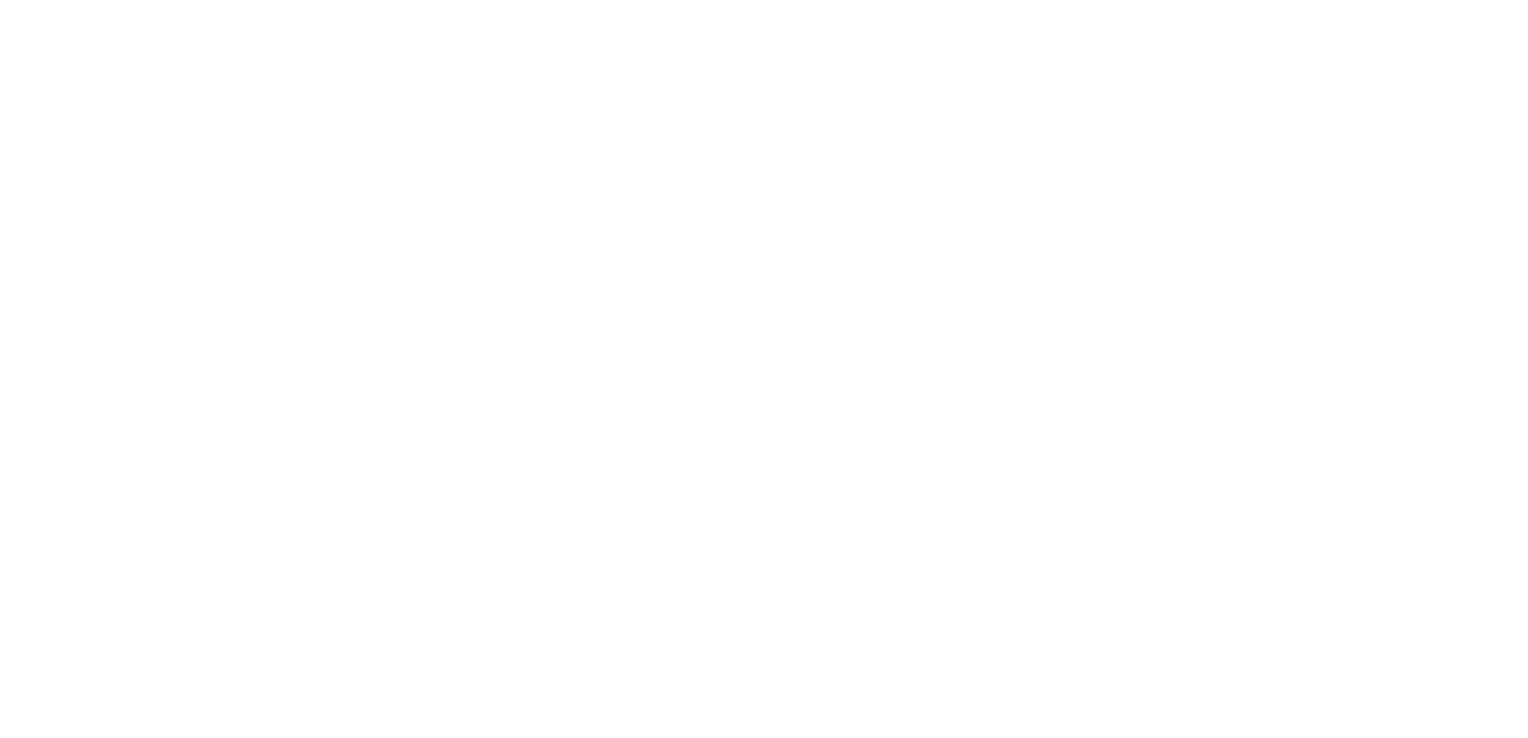 scroll, scrollTop: 0, scrollLeft: 0, axis: both 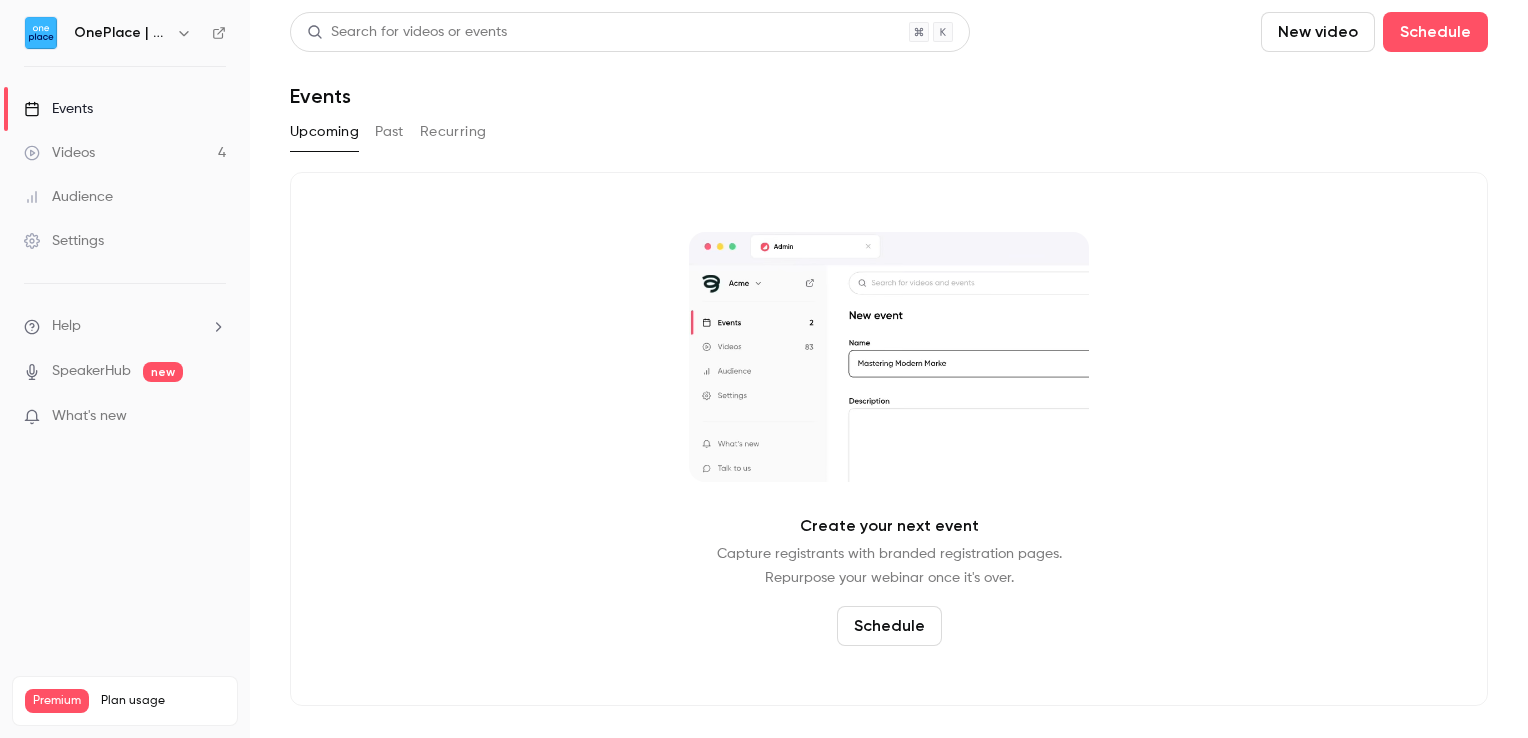 click on "Videos 4" at bounding box center [125, 153] 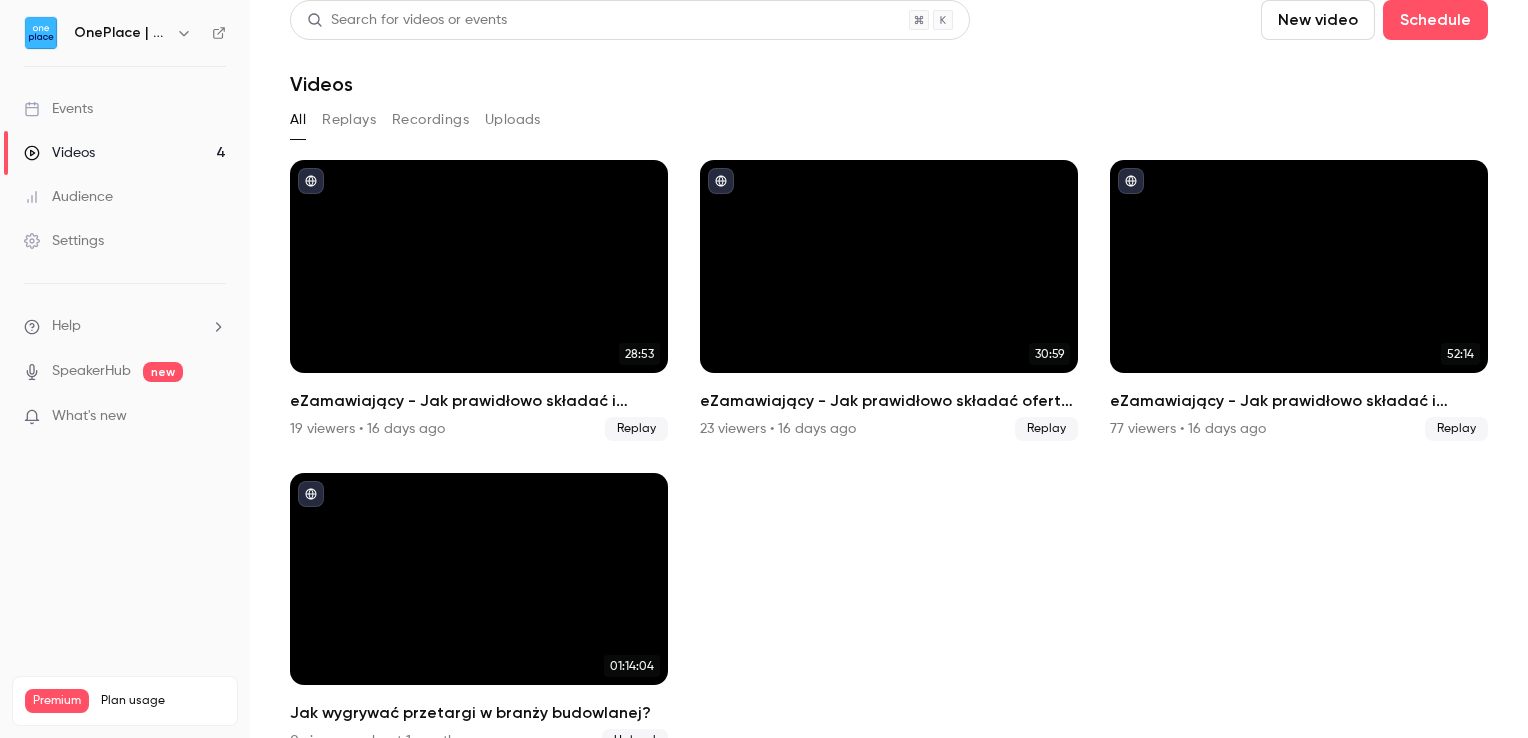 scroll, scrollTop: 44, scrollLeft: 0, axis: vertical 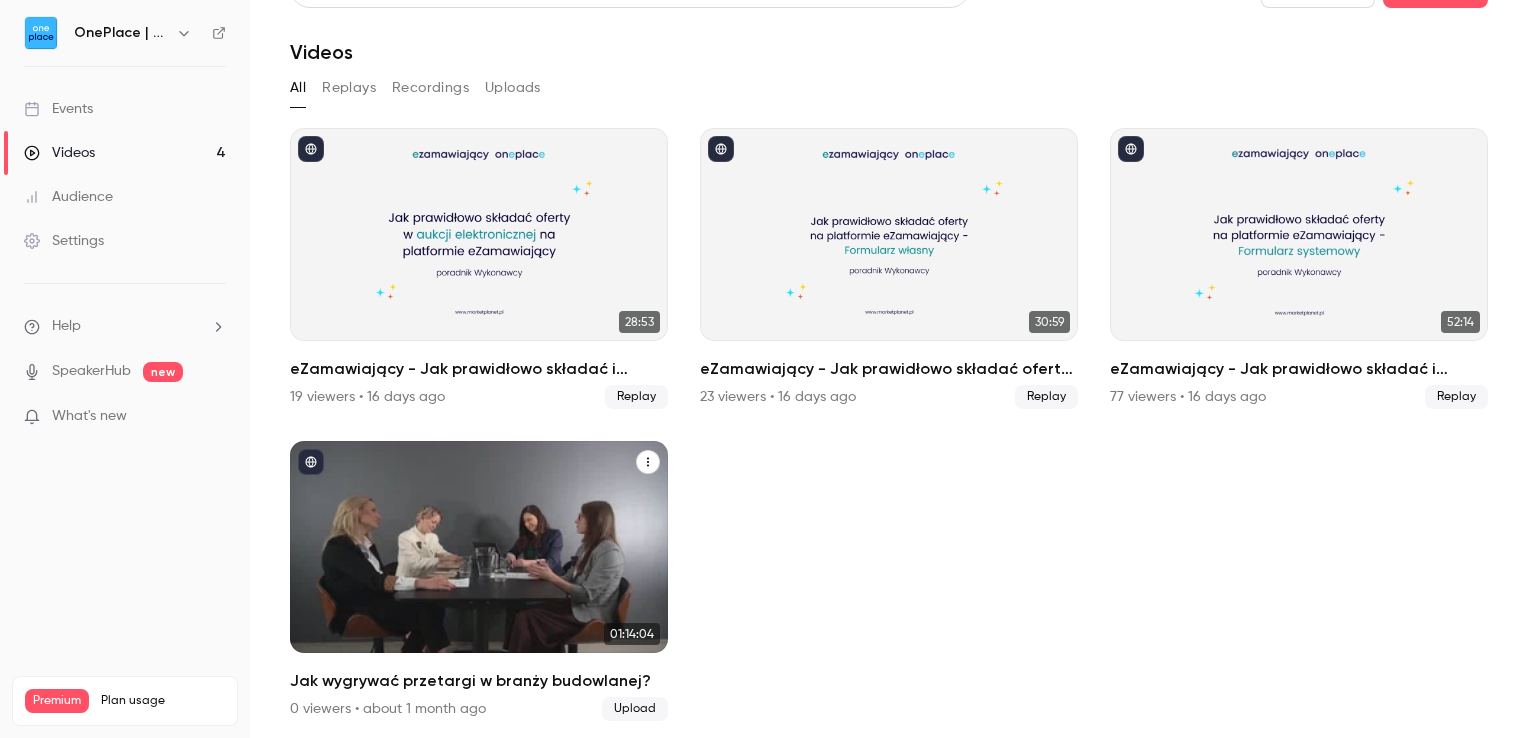 click at bounding box center (479, 547) 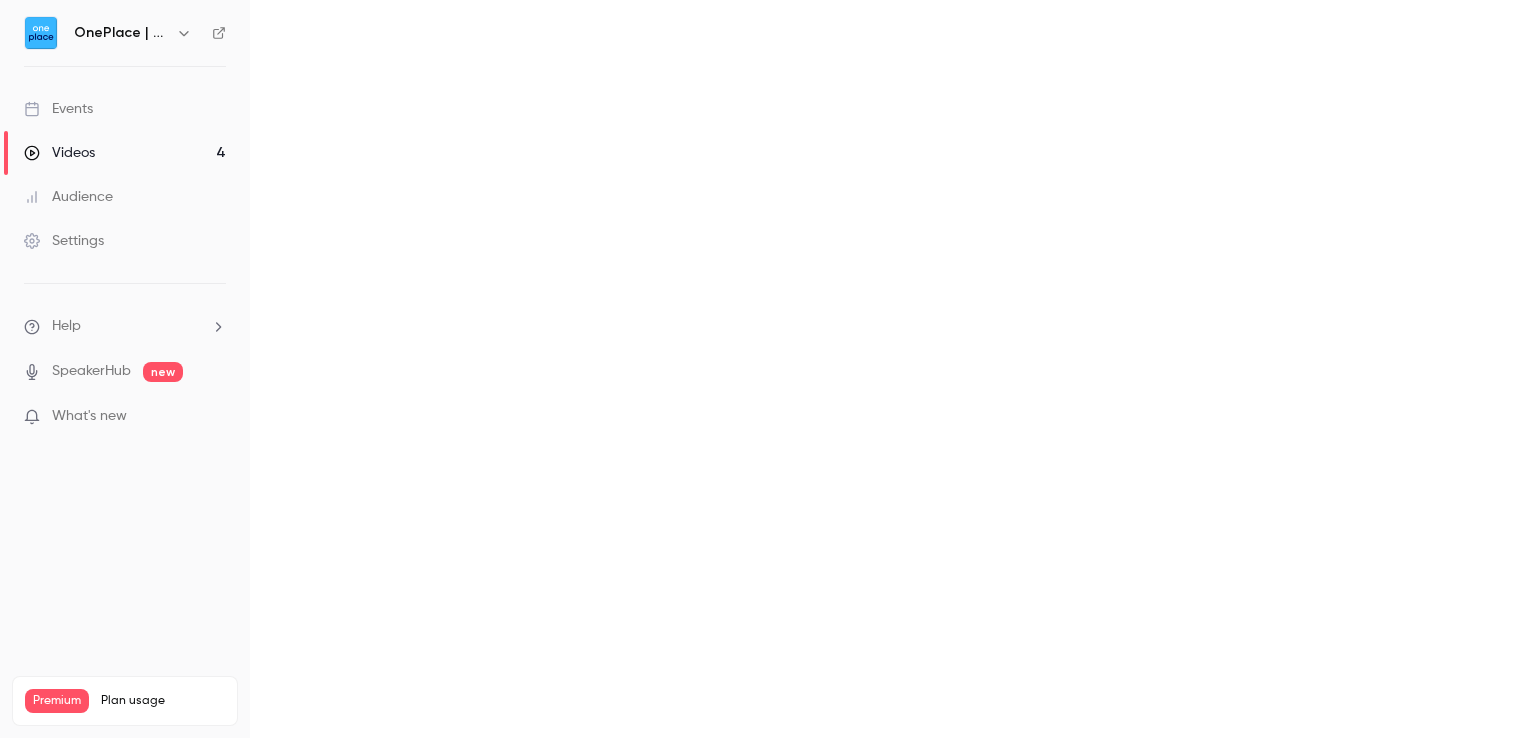 scroll, scrollTop: 0, scrollLeft: 0, axis: both 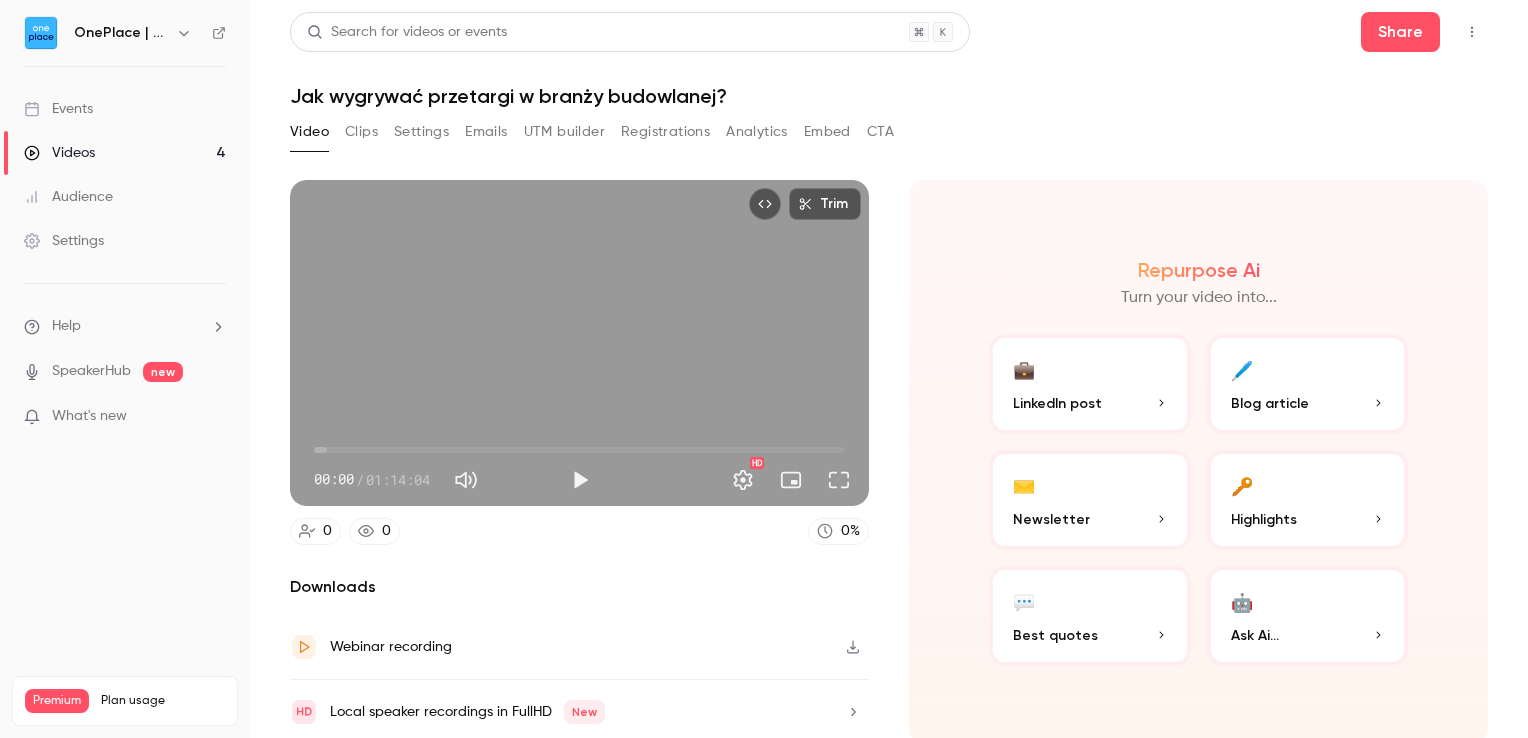 click on "Settings" at bounding box center (125, 241) 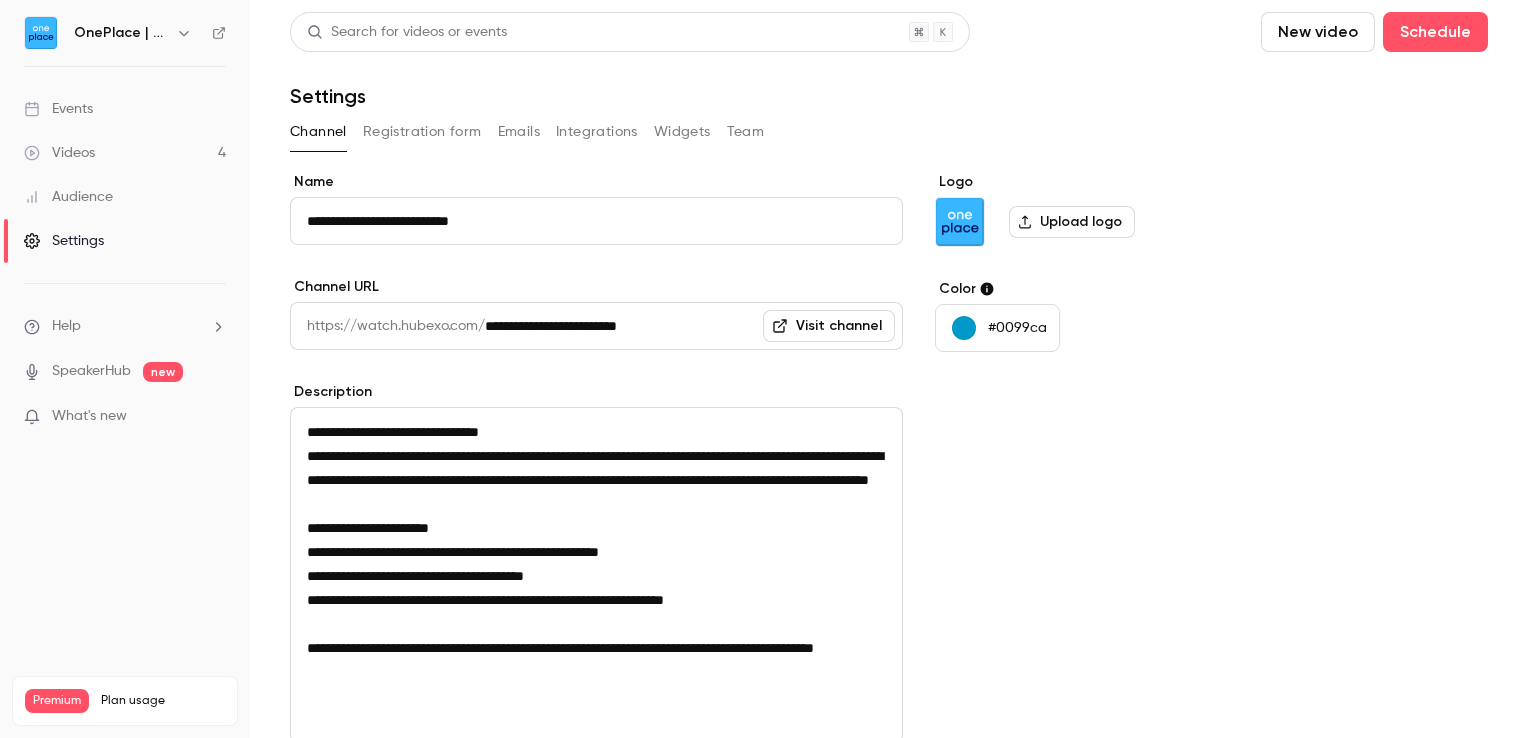 click on "Registration form" at bounding box center [422, 132] 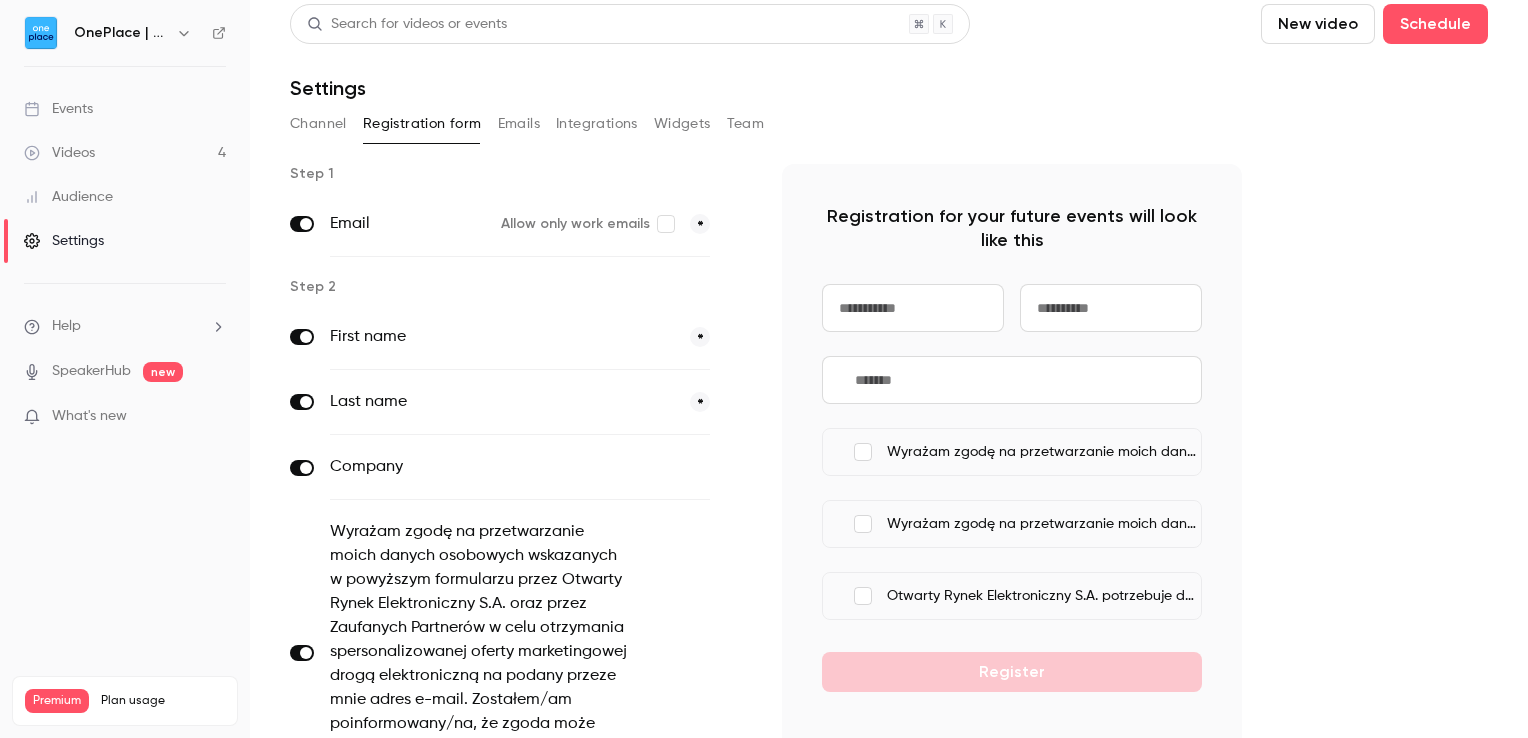 scroll, scrollTop: 0, scrollLeft: 0, axis: both 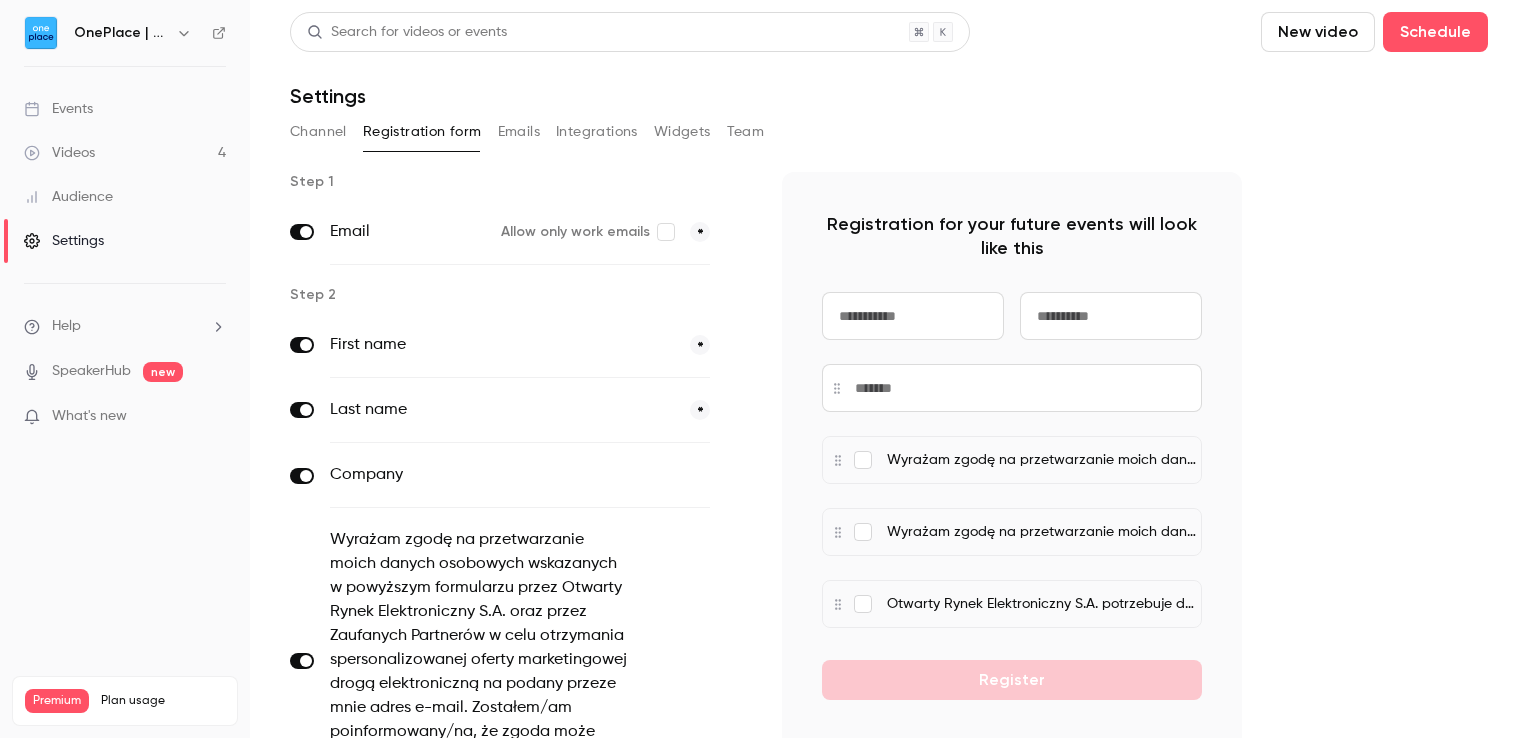 click on "Emails" at bounding box center [519, 132] 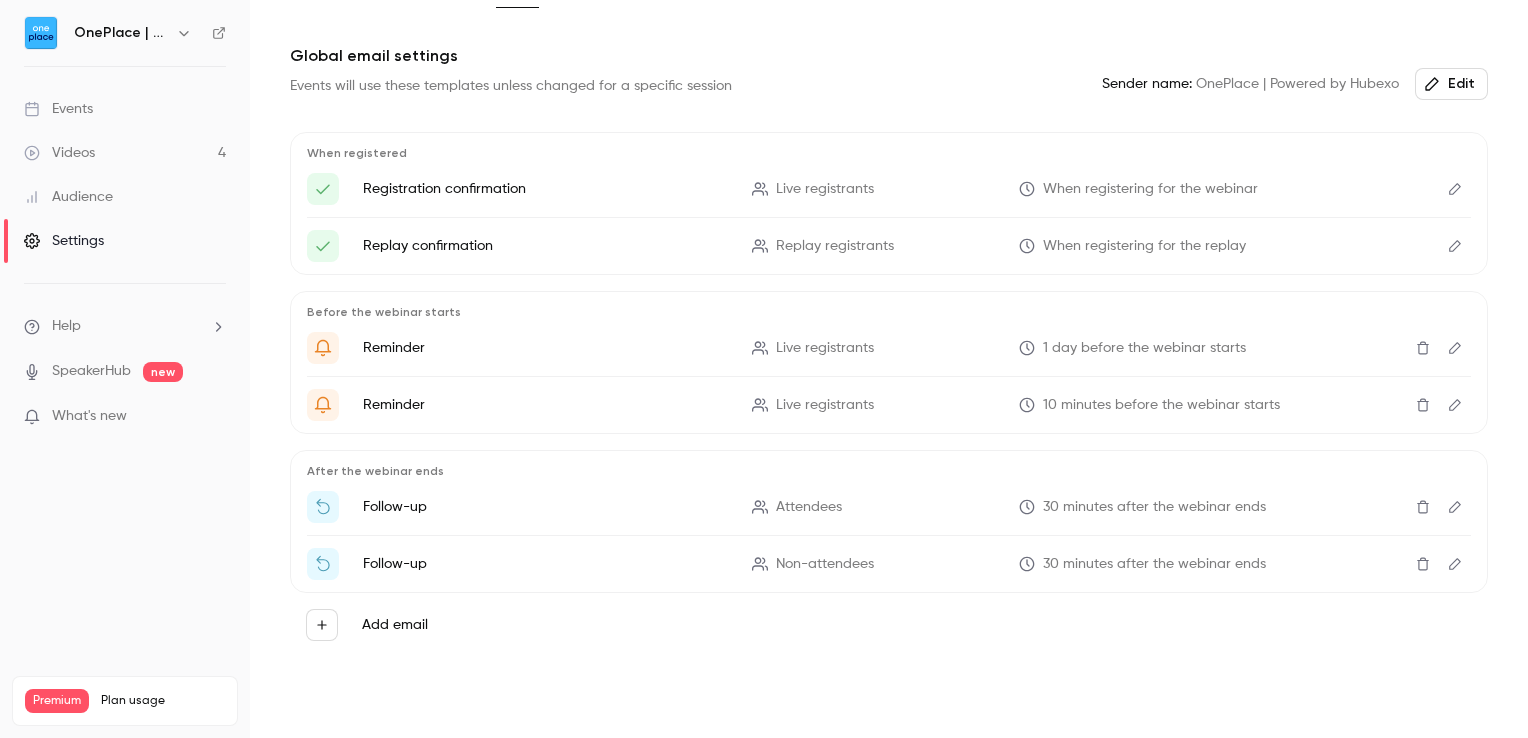 scroll, scrollTop: 145, scrollLeft: 0, axis: vertical 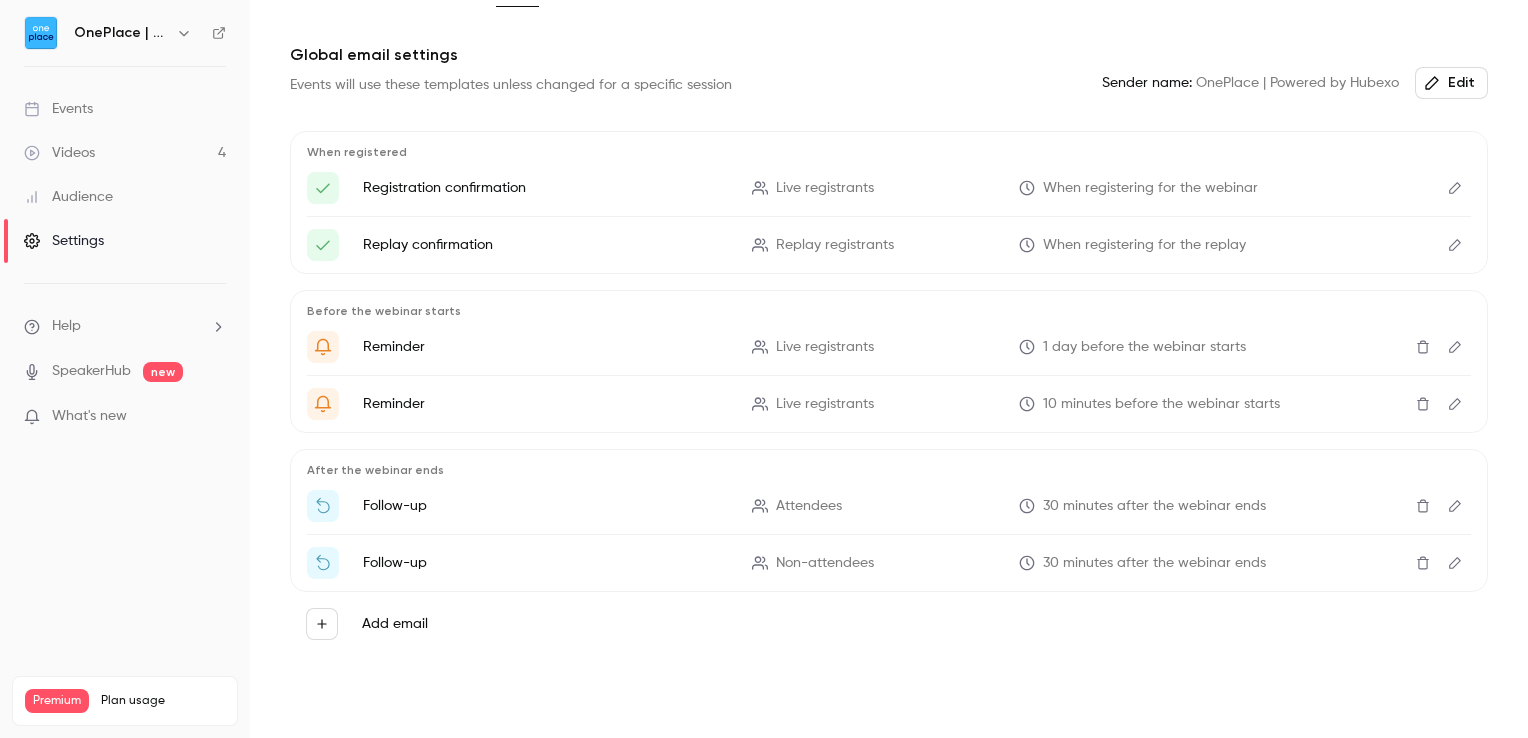 click 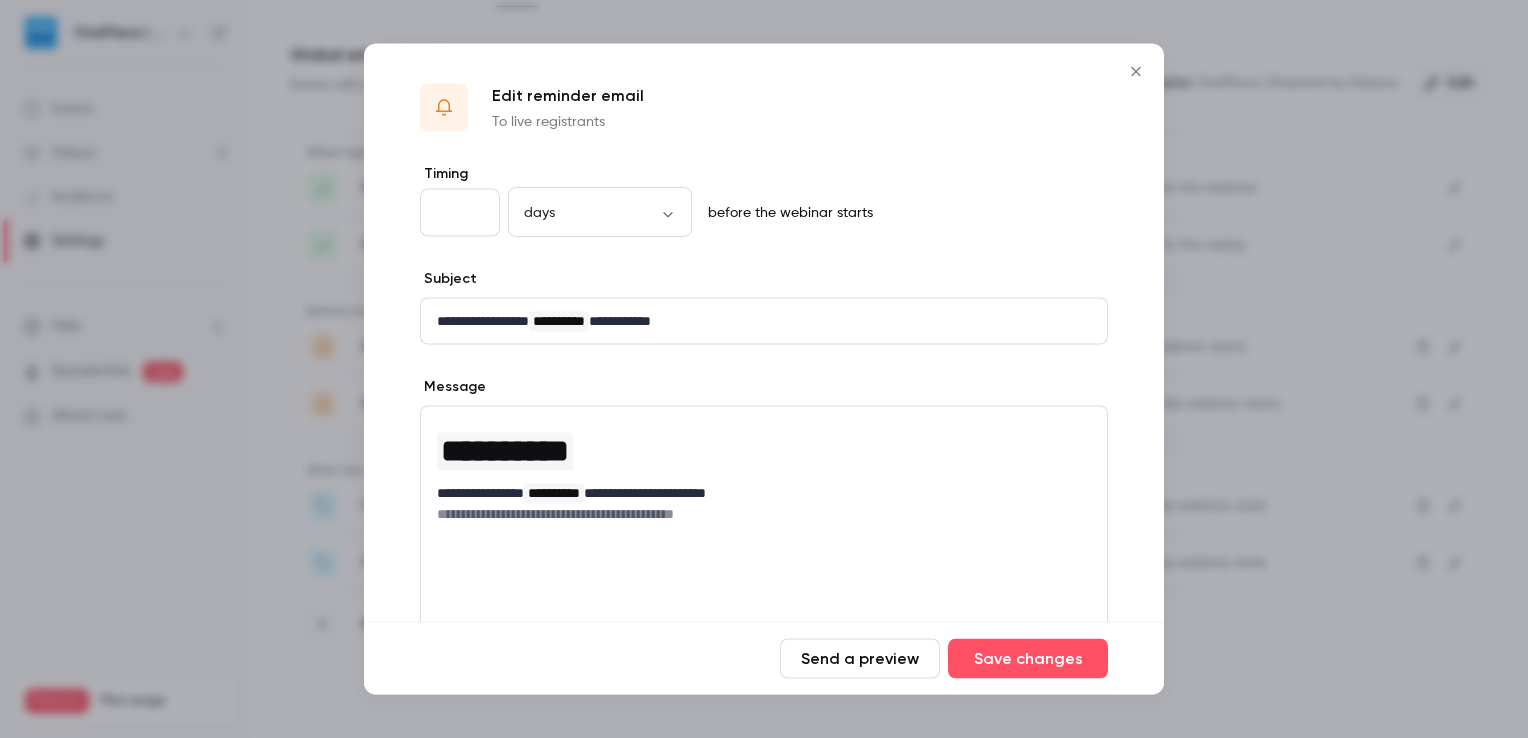 scroll, scrollTop: 262, scrollLeft: 0, axis: vertical 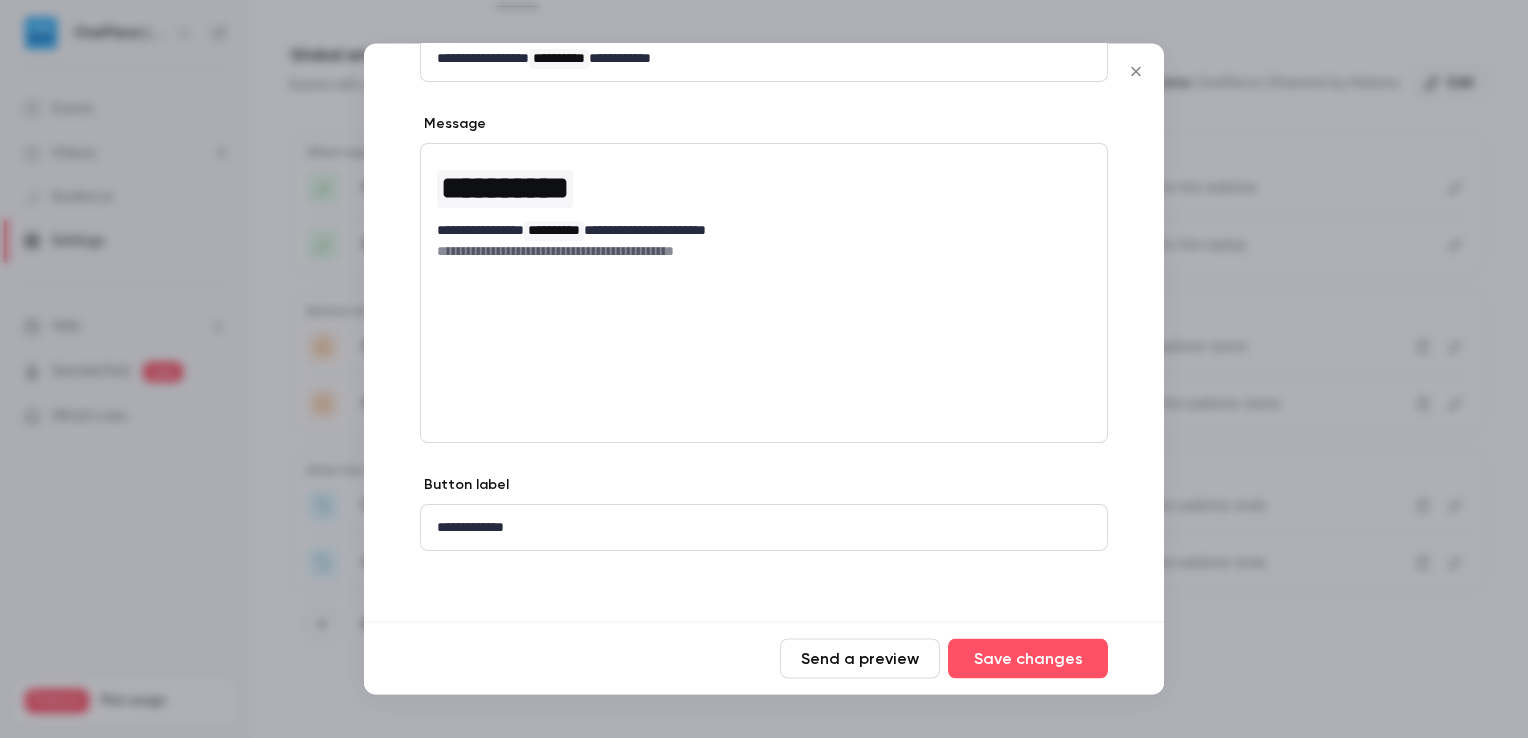 click 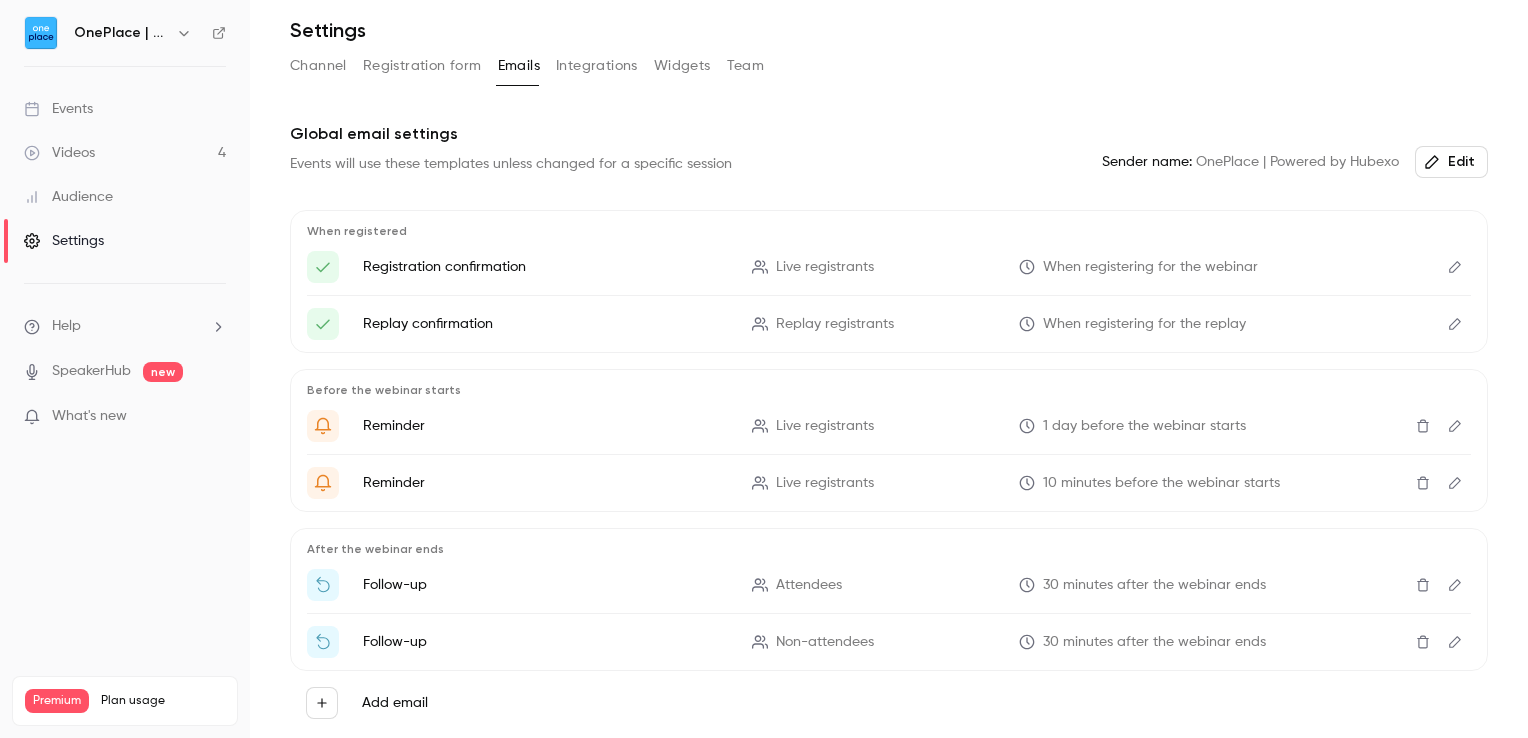scroll, scrollTop: 0, scrollLeft: 0, axis: both 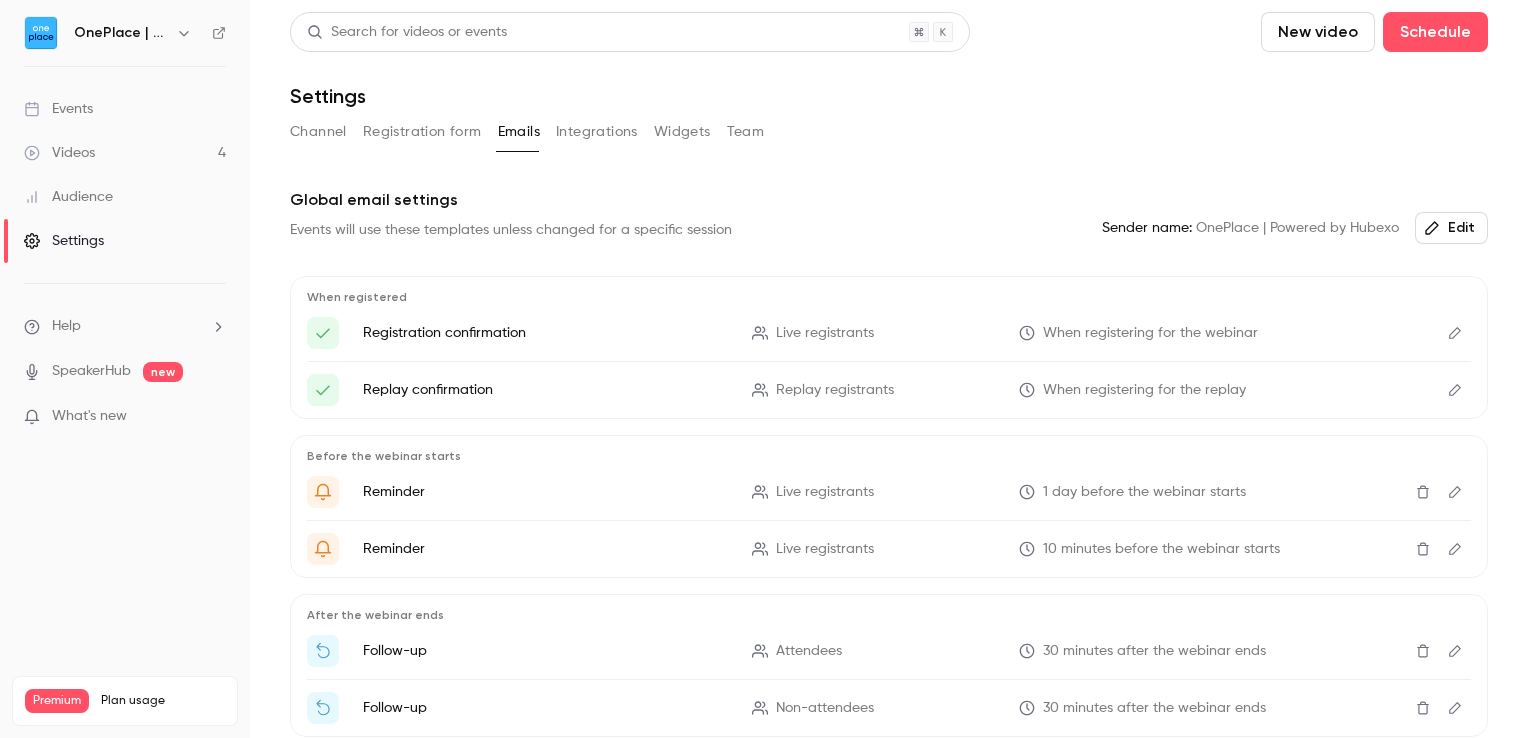 click on "OnePlace | Powered by Hubexo" at bounding box center (121, 33) 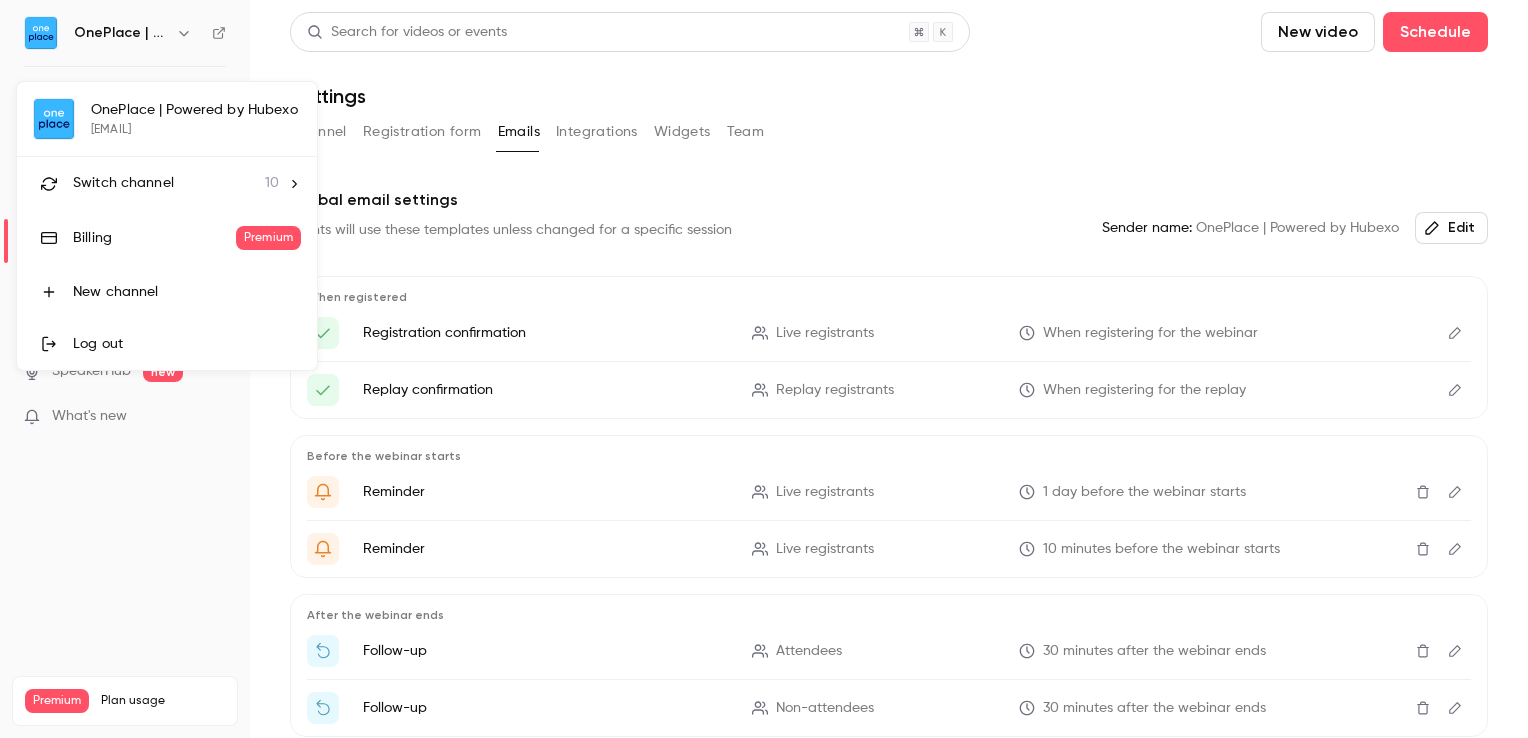 click on "Switch channel 10" at bounding box center [176, 183] 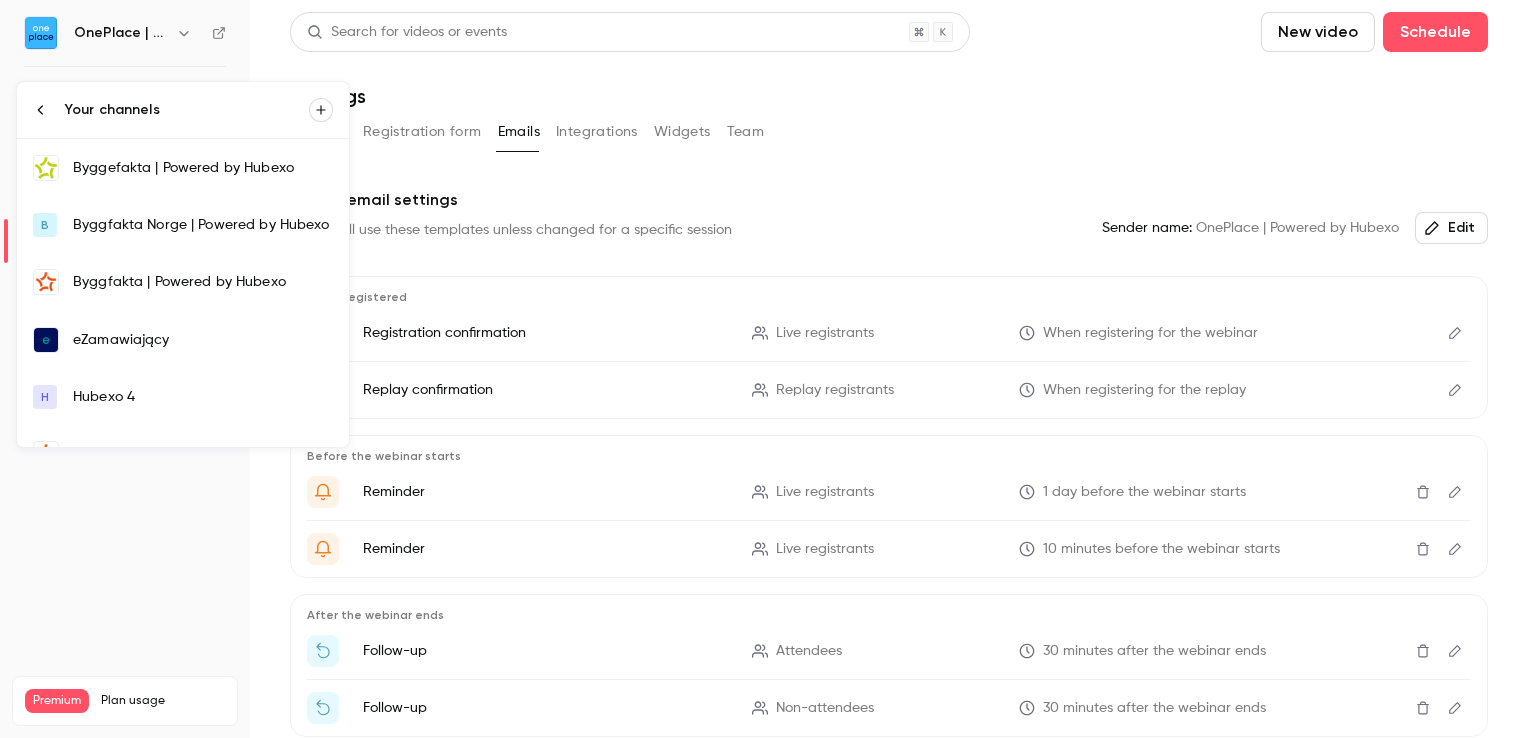 click on "eZamawiający" at bounding box center (203, 340) 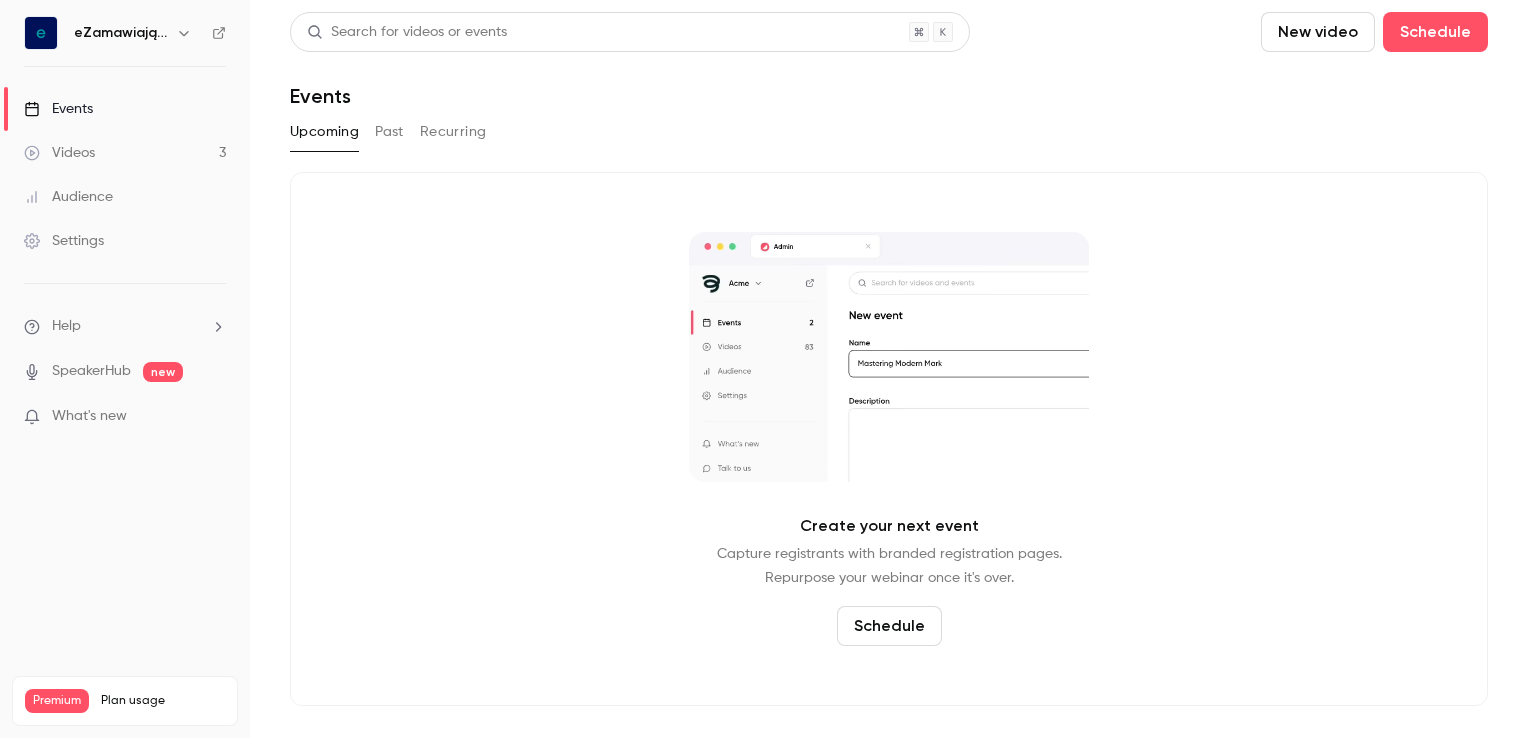 click on "Videos 3" at bounding box center (125, 153) 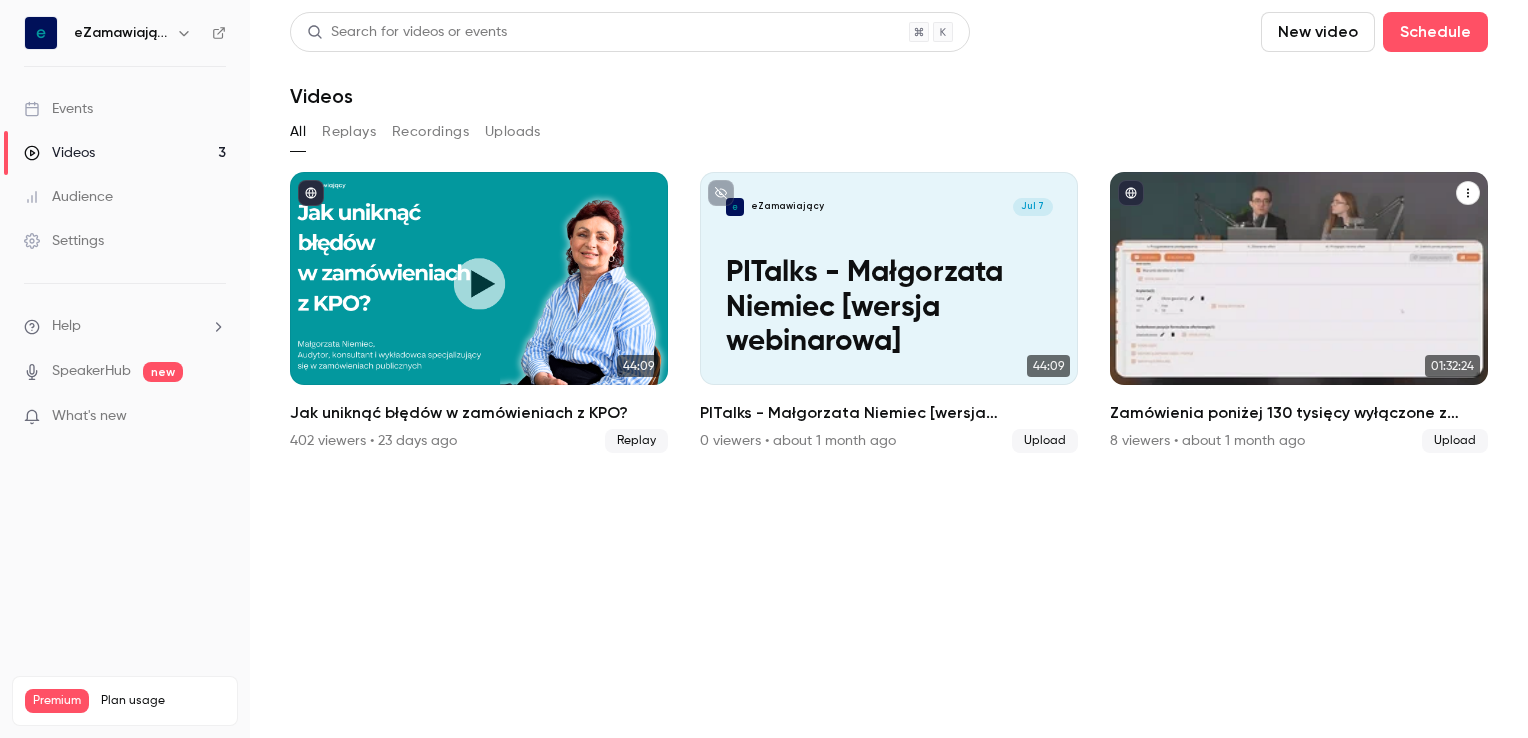 click at bounding box center [1299, 278] 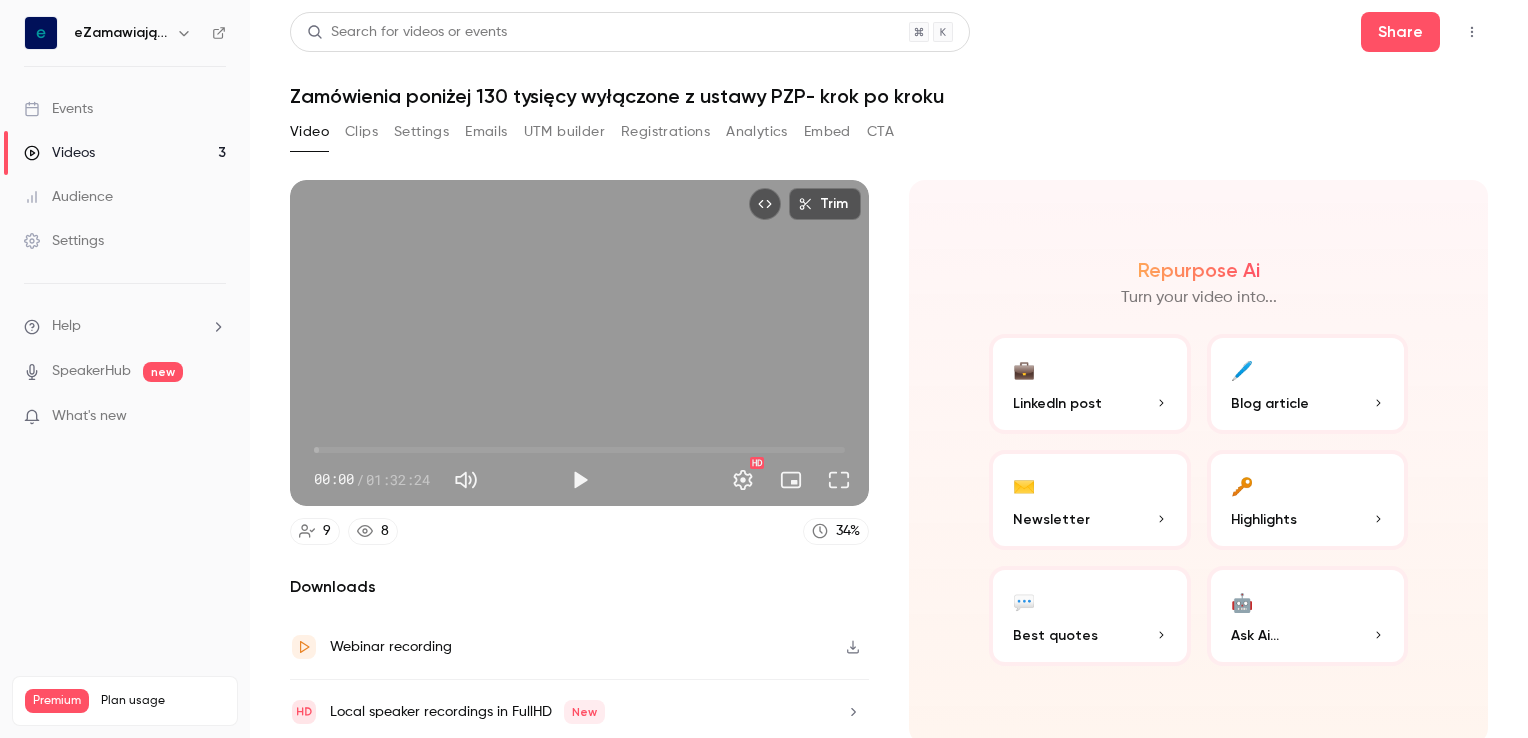 scroll, scrollTop: 0, scrollLeft: 0, axis: both 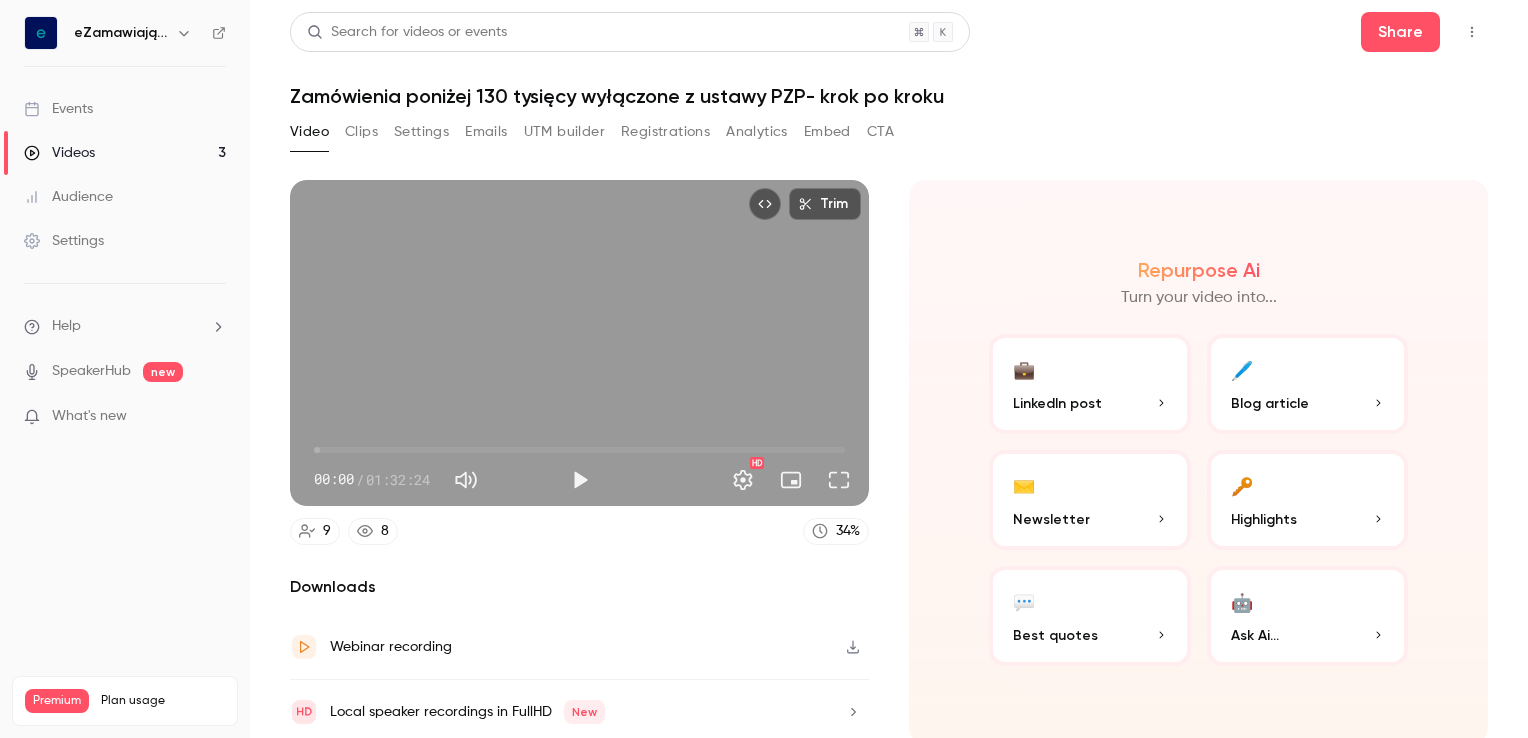 click on "Registrations" at bounding box center (665, 132) 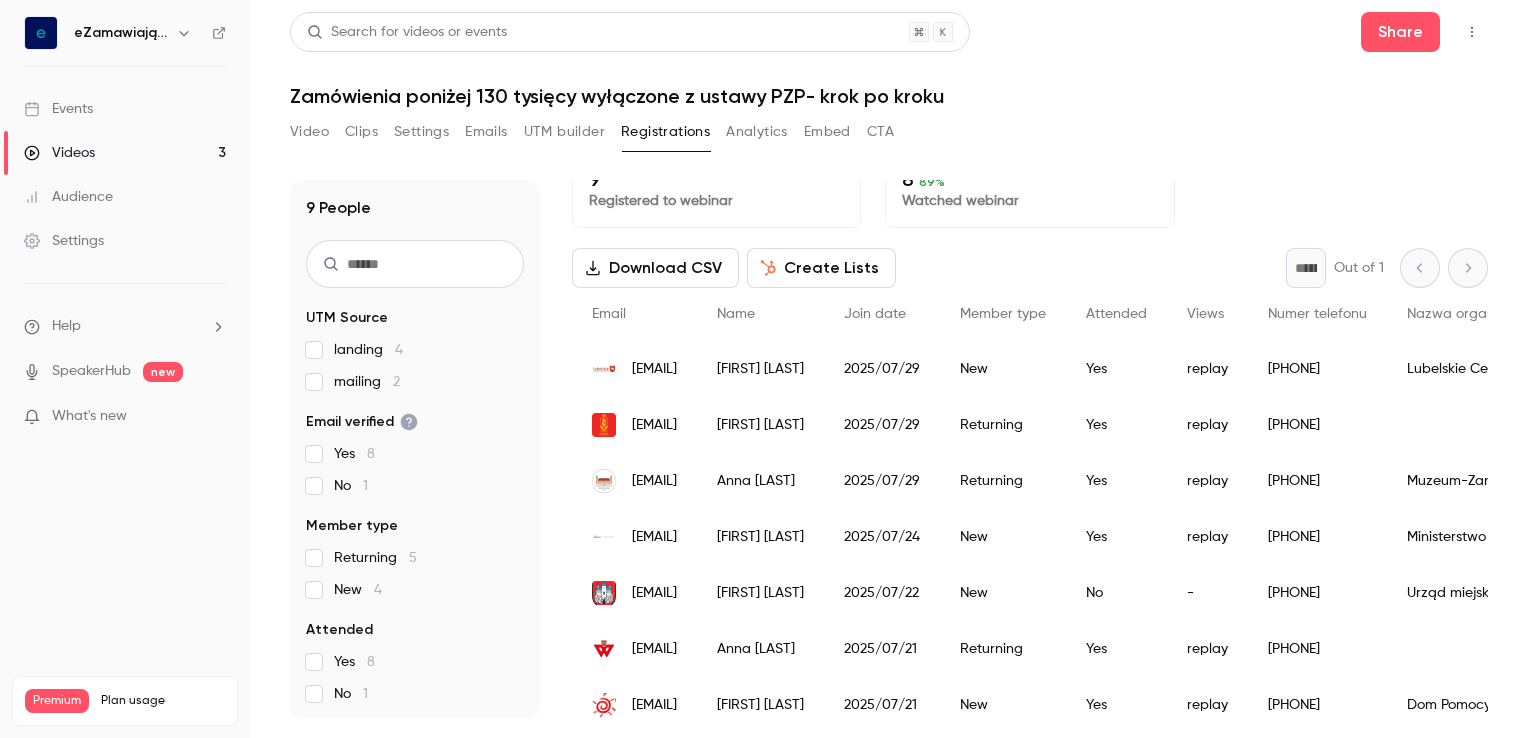 scroll, scrollTop: 0, scrollLeft: 0, axis: both 